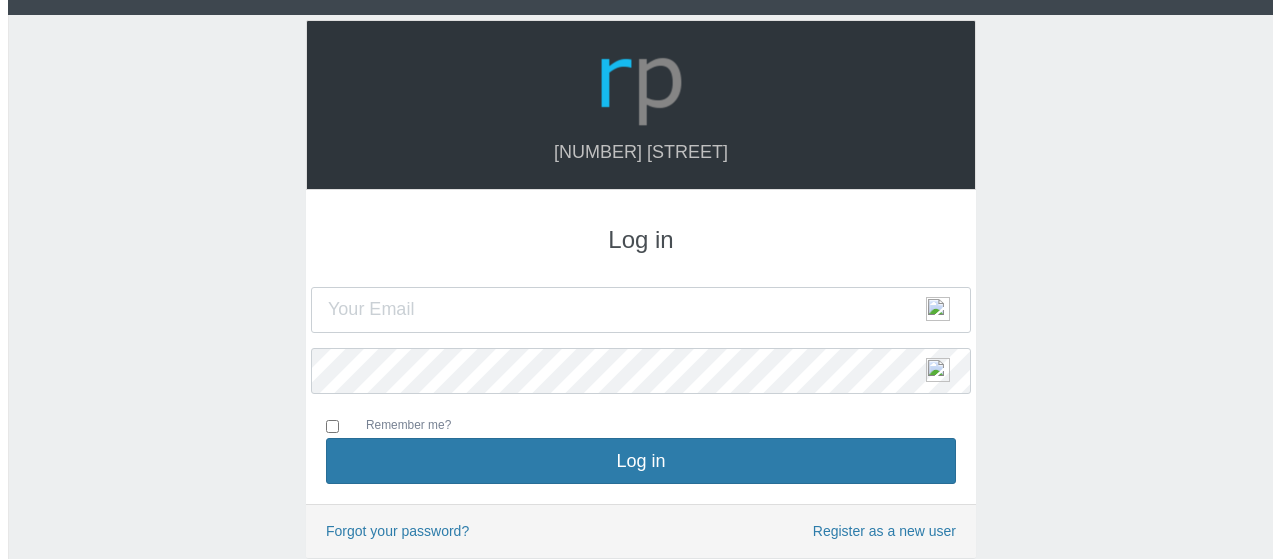 scroll, scrollTop: 0, scrollLeft: 0, axis: both 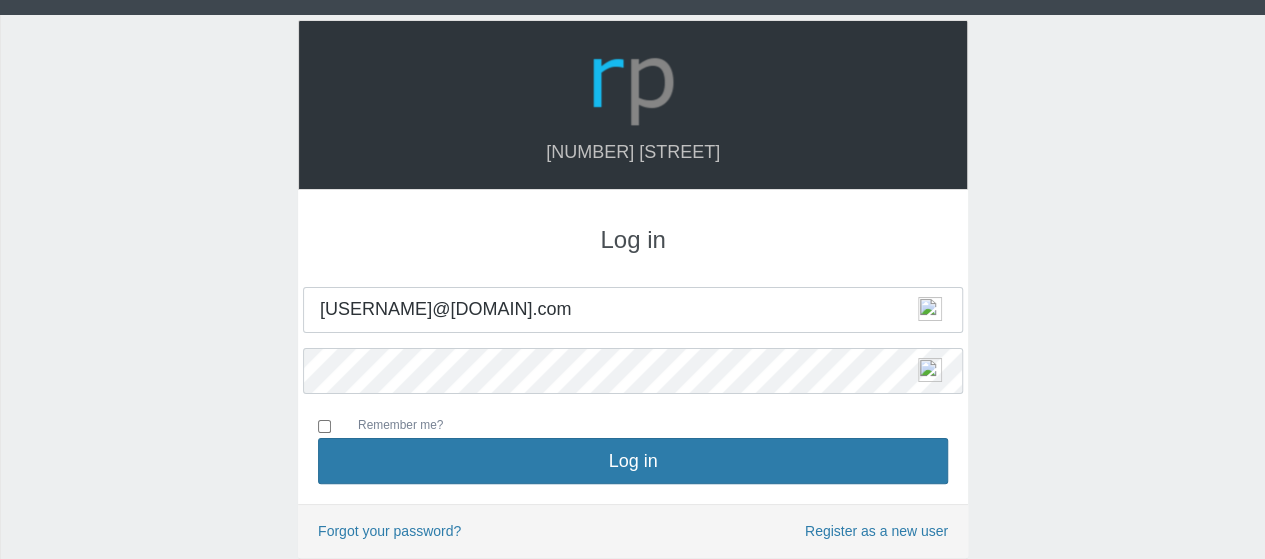 type on "[EMAIL]" 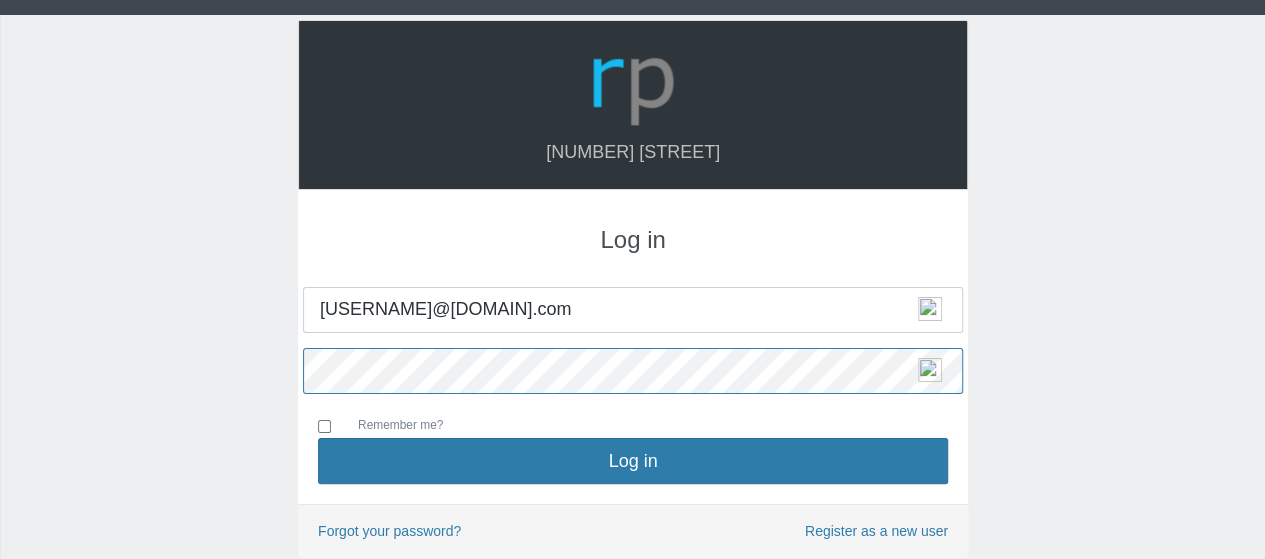 click on "Log in" at bounding box center [633, 461] 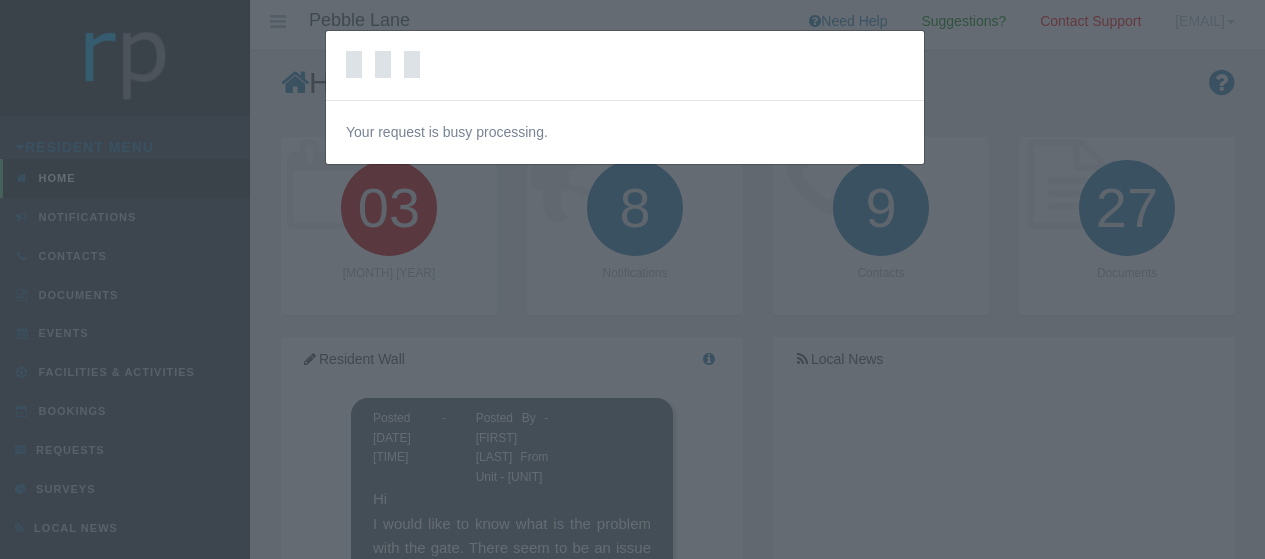 scroll, scrollTop: 0, scrollLeft: 0, axis: both 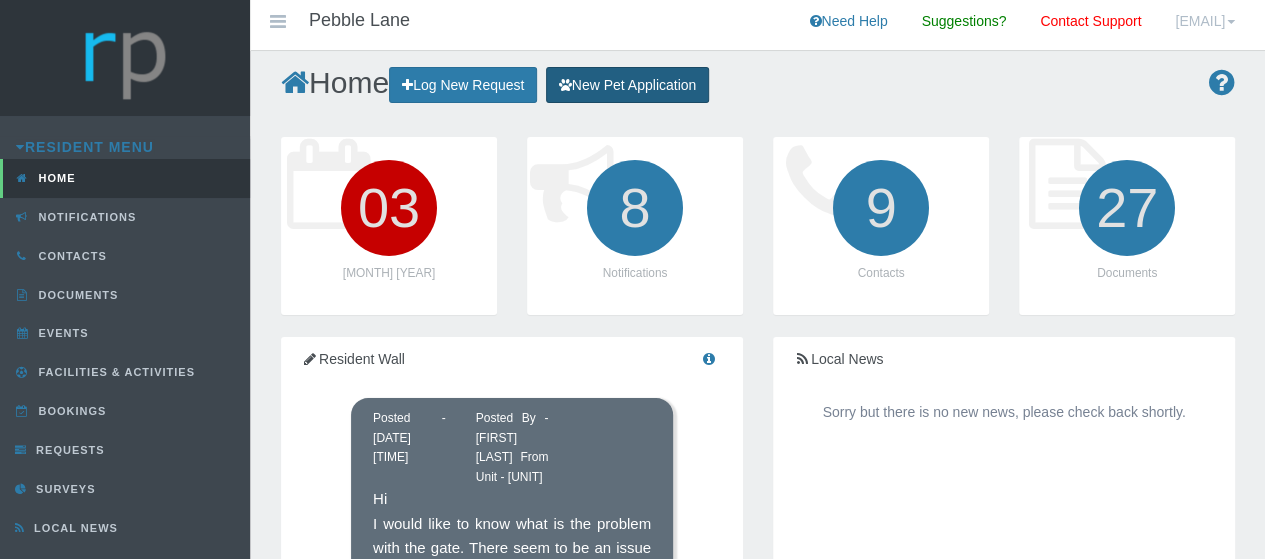 click on "New Pet Application" at bounding box center [628, 85] 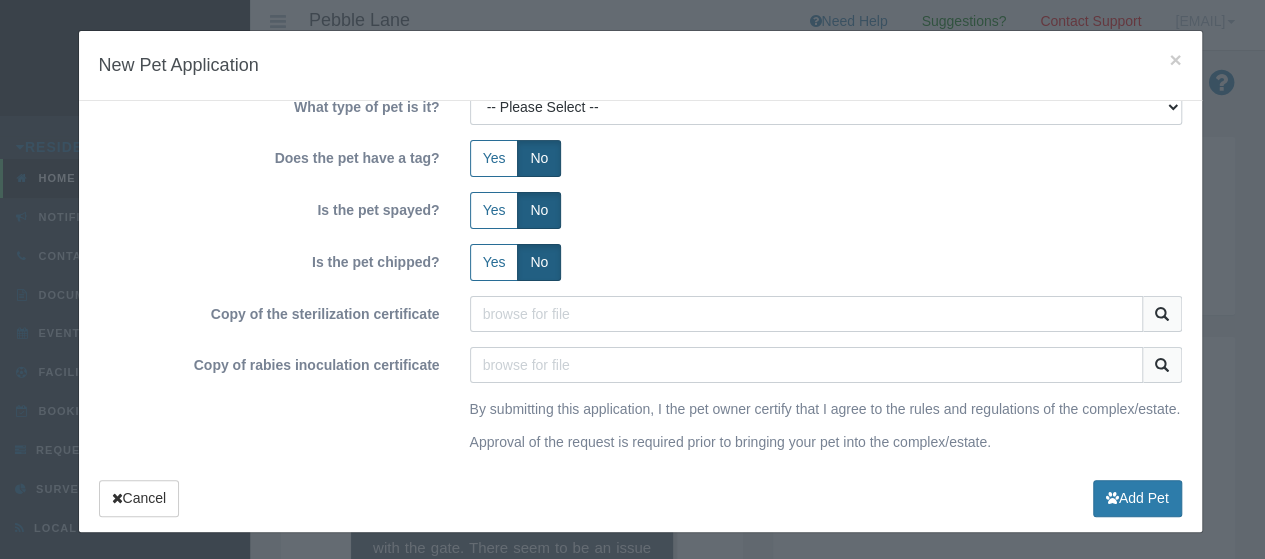 scroll, scrollTop: 0, scrollLeft: 0, axis: both 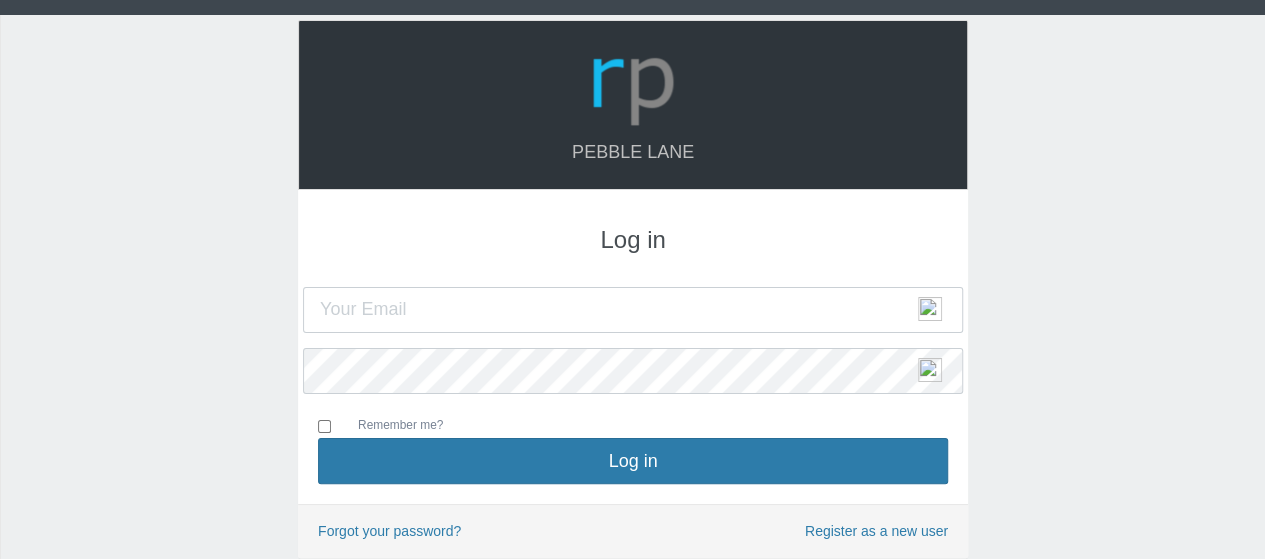 type on "[USERNAME]@example.com" 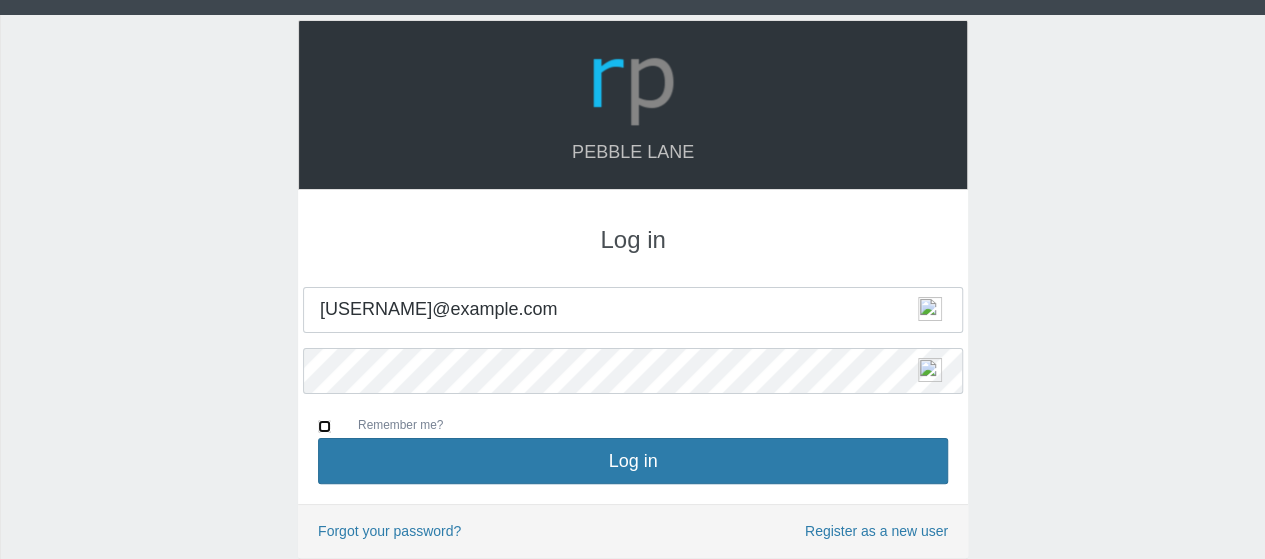 click on "Remember me?" at bounding box center (324, 426) 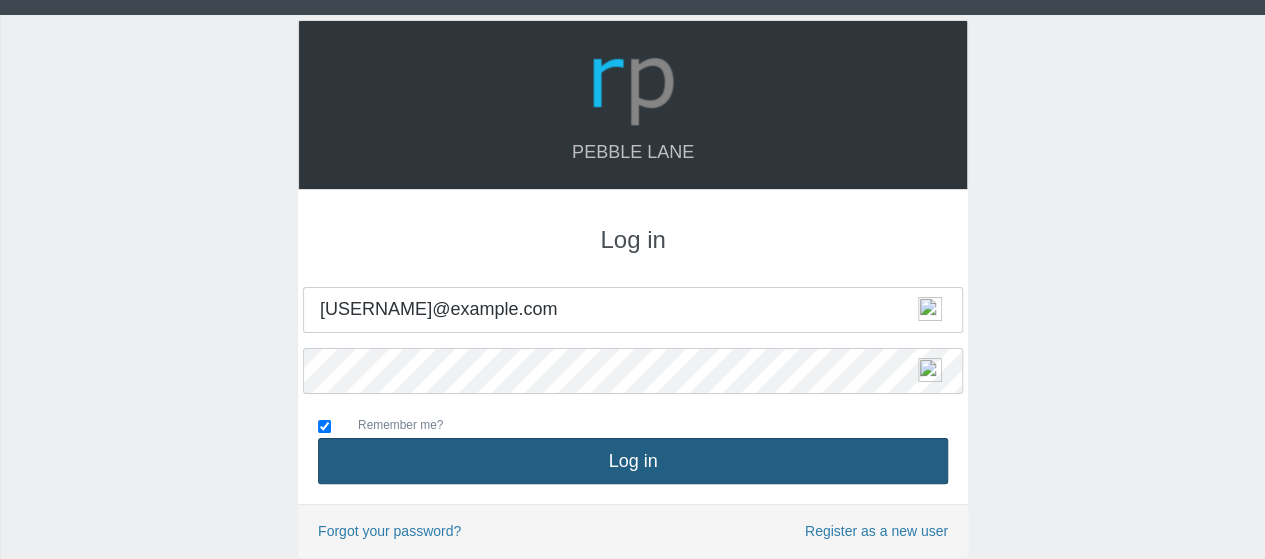 click on "Log in" at bounding box center (633, 461) 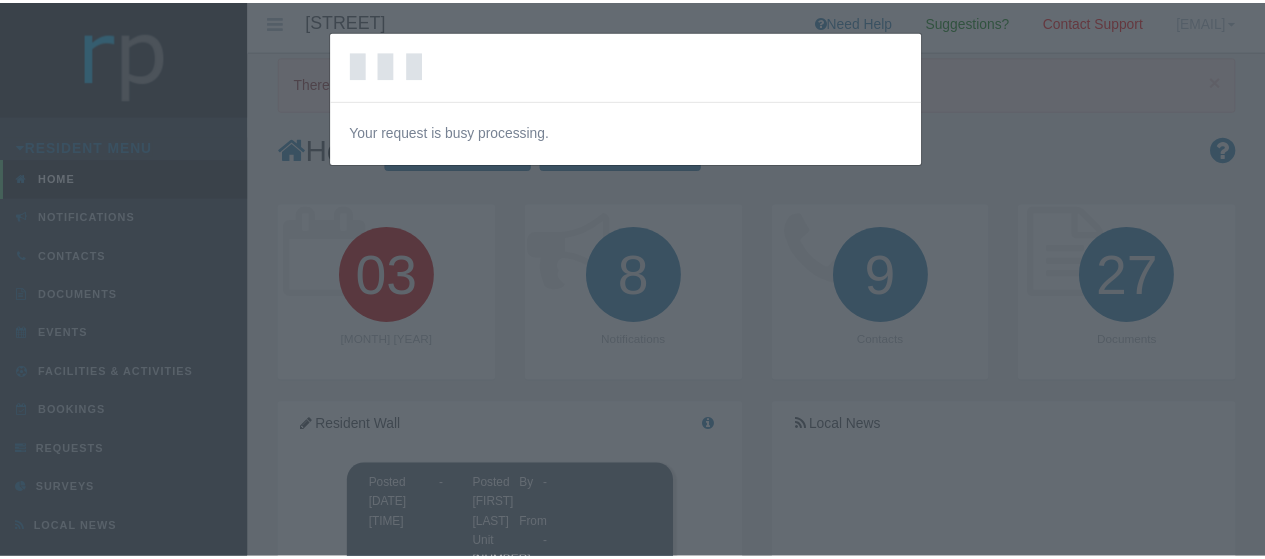 scroll, scrollTop: 0, scrollLeft: 0, axis: both 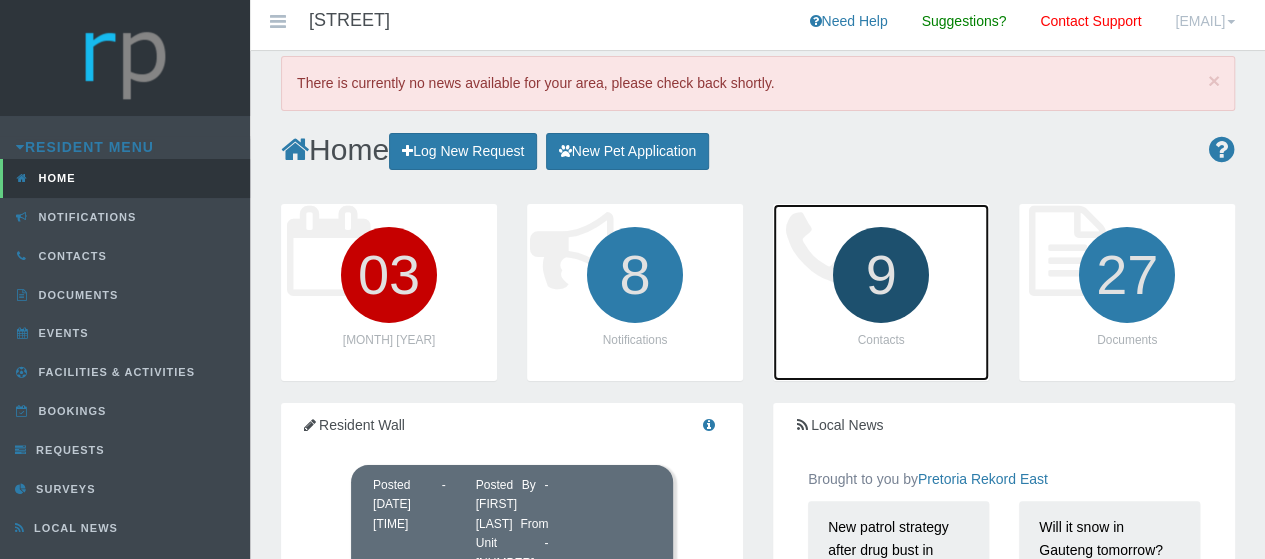 click on "9" at bounding box center [881, 275] 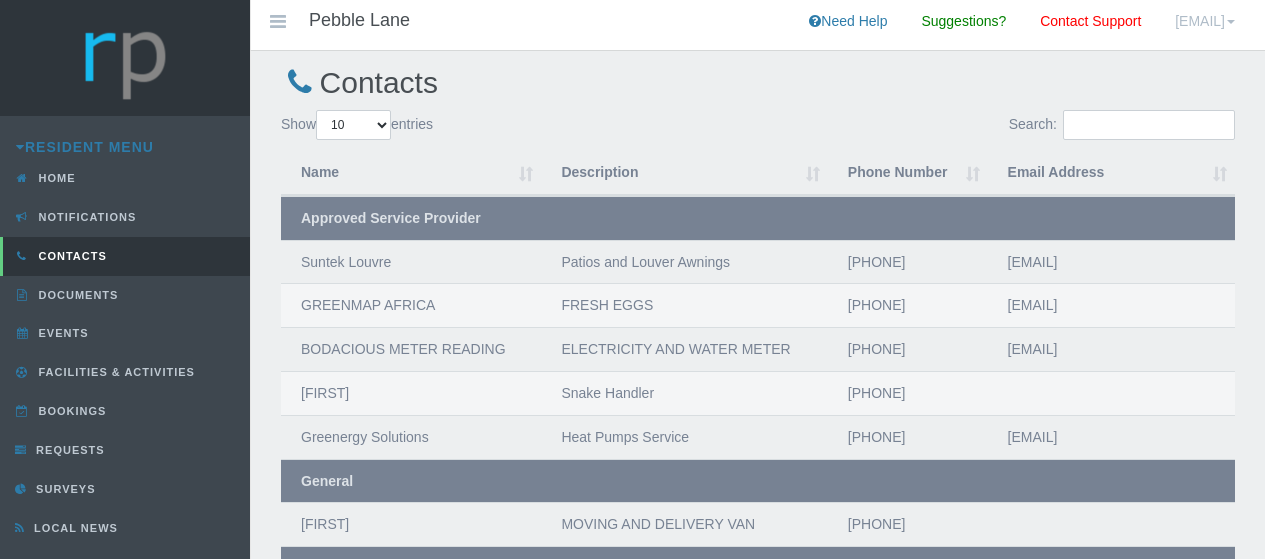scroll, scrollTop: 0, scrollLeft: 0, axis: both 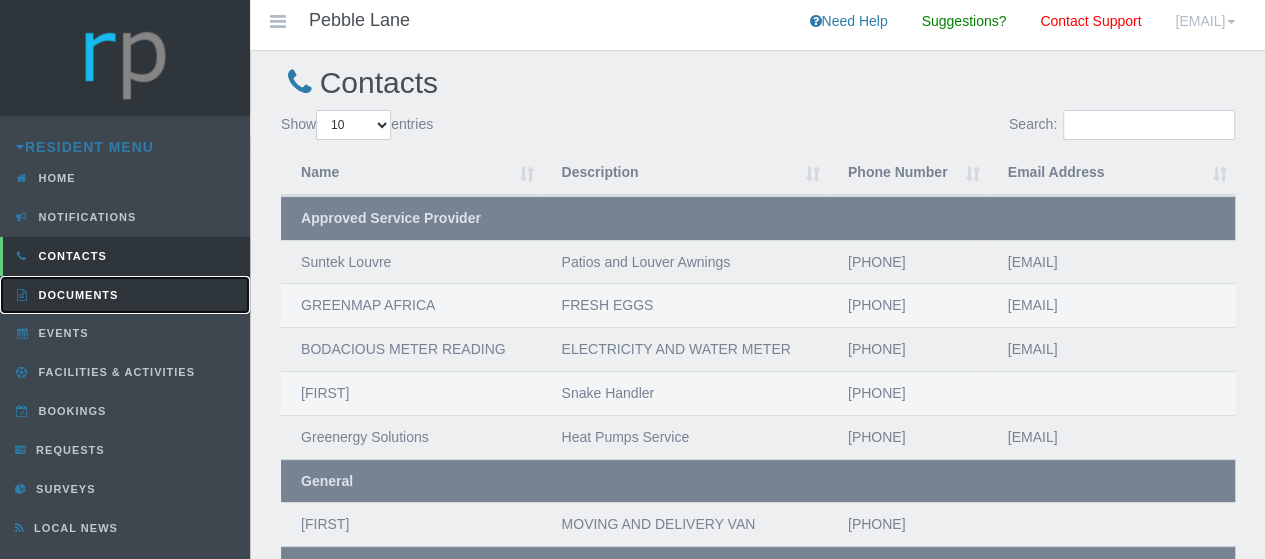 click on "Documents" at bounding box center [76, 295] 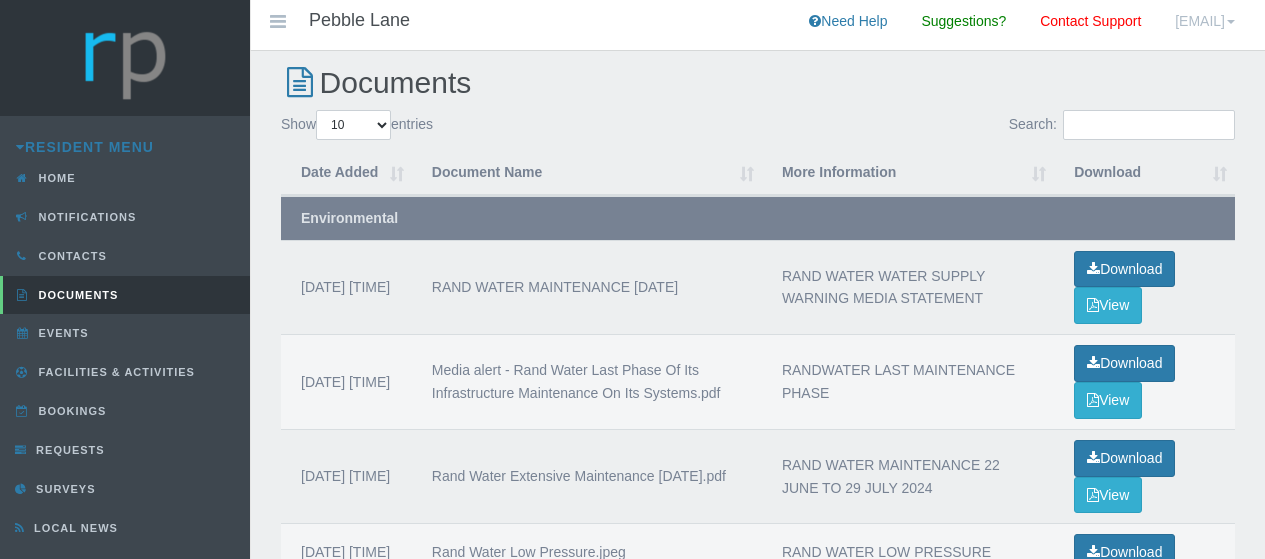 scroll, scrollTop: 0, scrollLeft: 0, axis: both 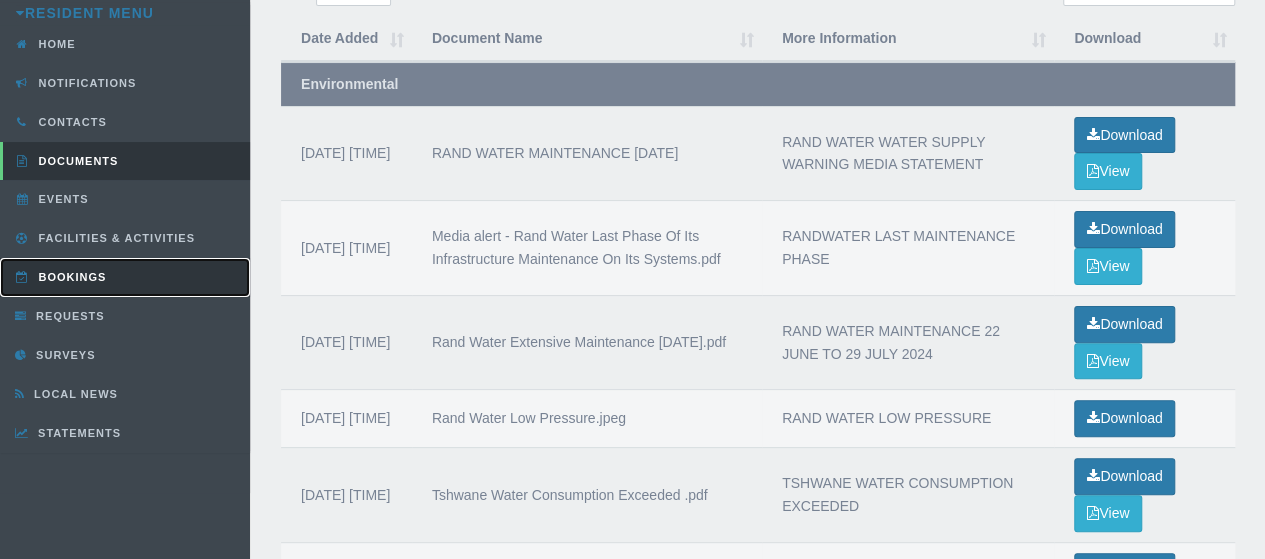 click on "Bookings" at bounding box center [125, 277] 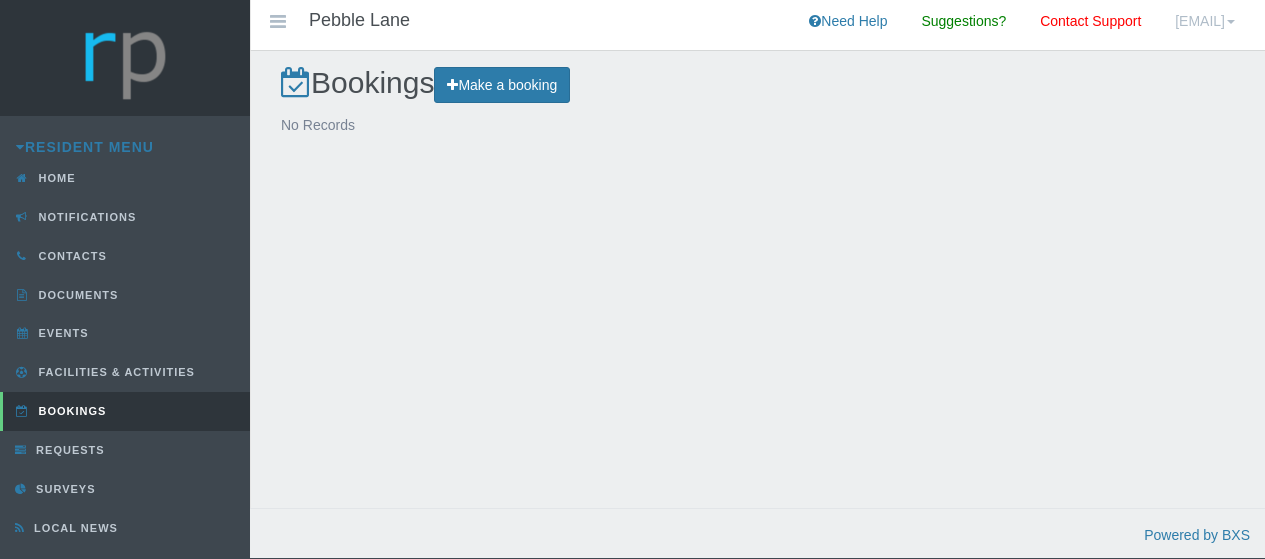 scroll, scrollTop: 0, scrollLeft: 0, axis: both 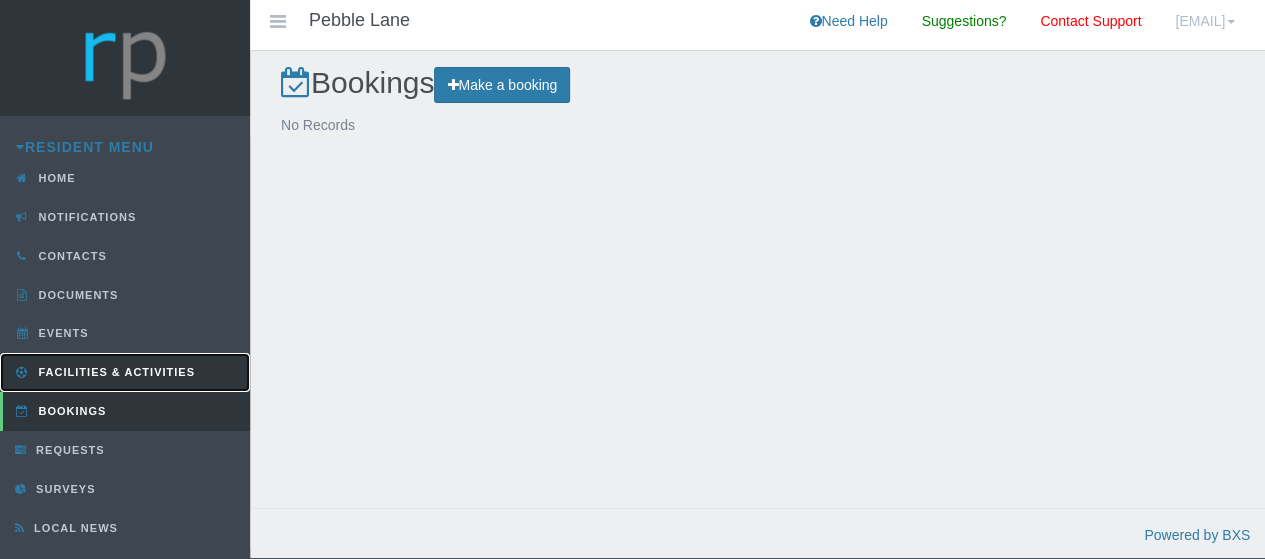click on "Facilities & Activities" at bounding box center [114, 372] 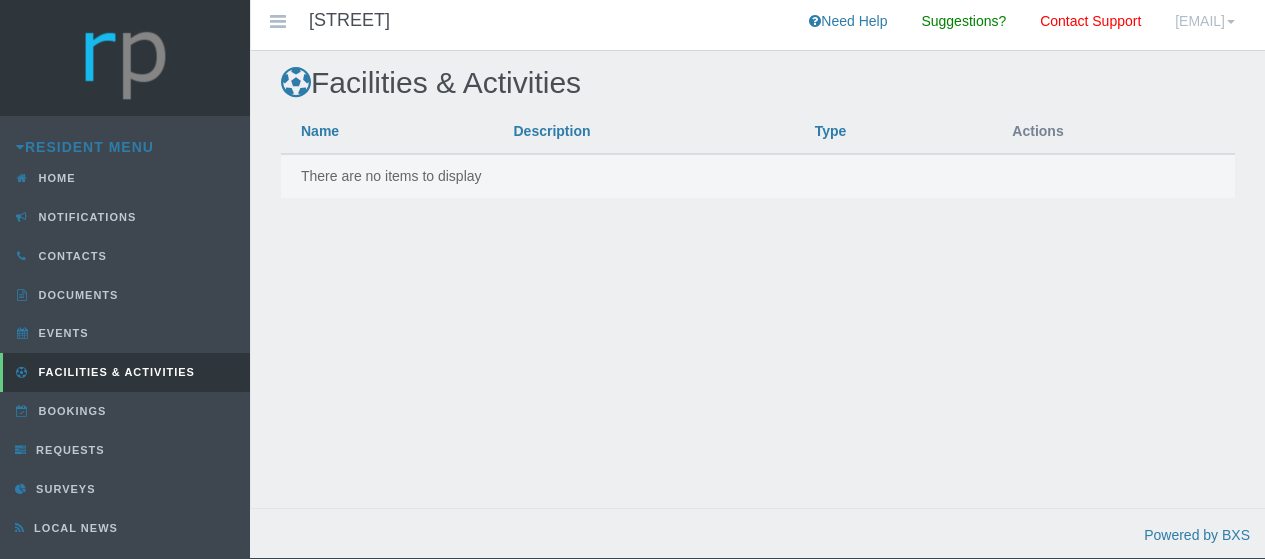 scroll, scrollTop: 0, scrollLeft: 0, axis: both 